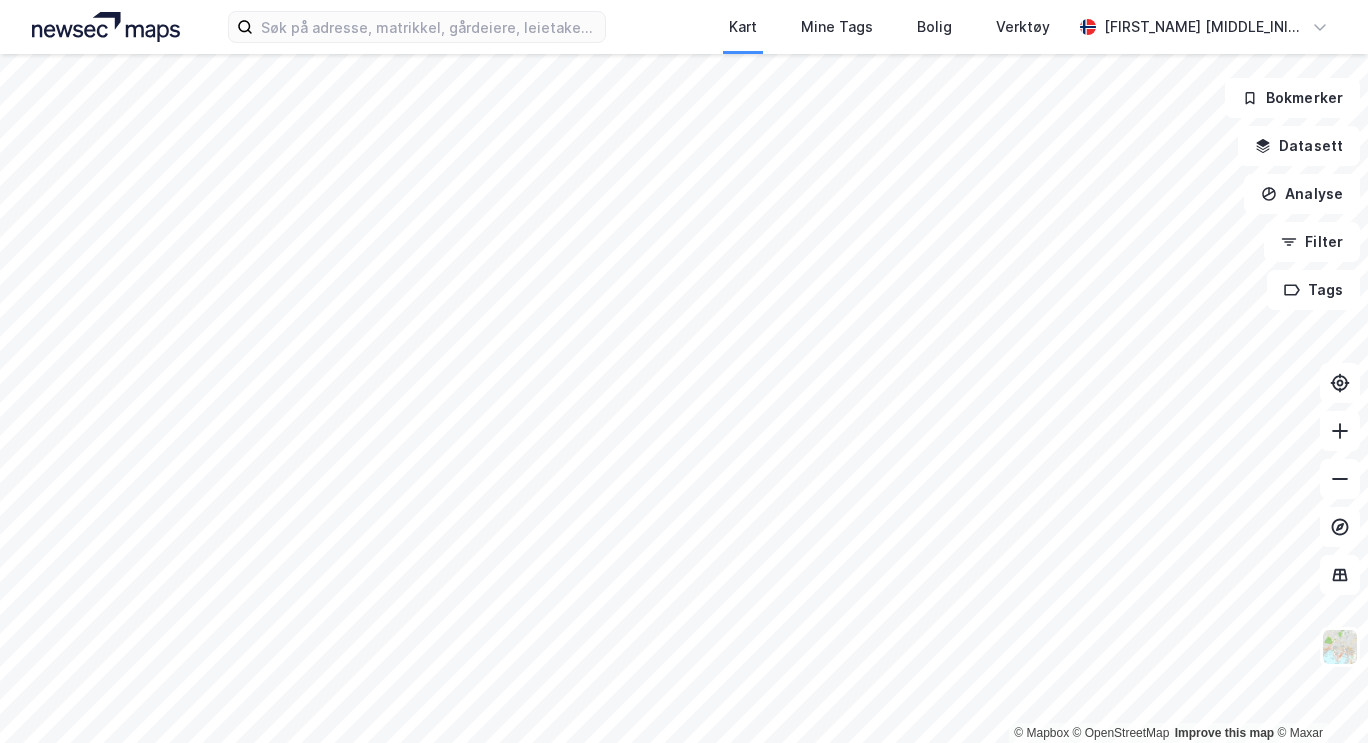 scroll, scrollTop: 0, scrollLeft: 0, axis: both 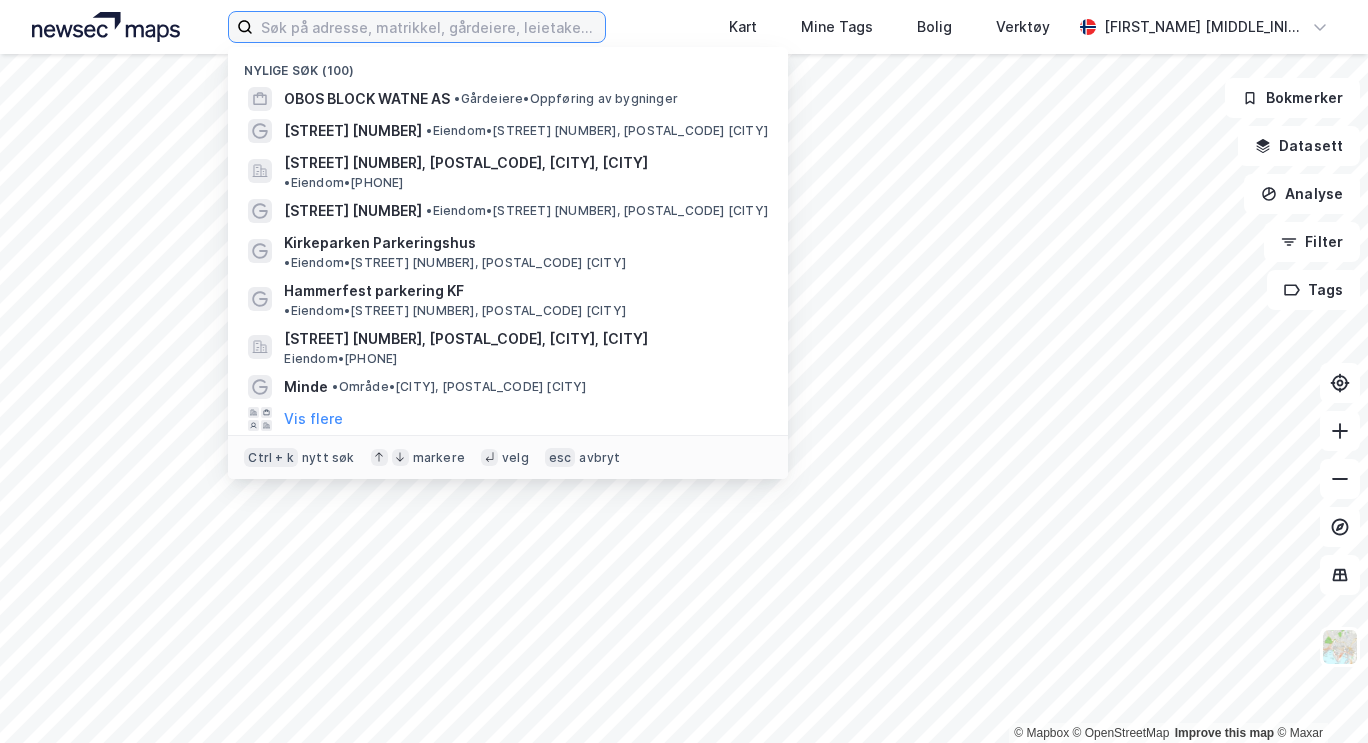 click at bounding box center (428, 27) 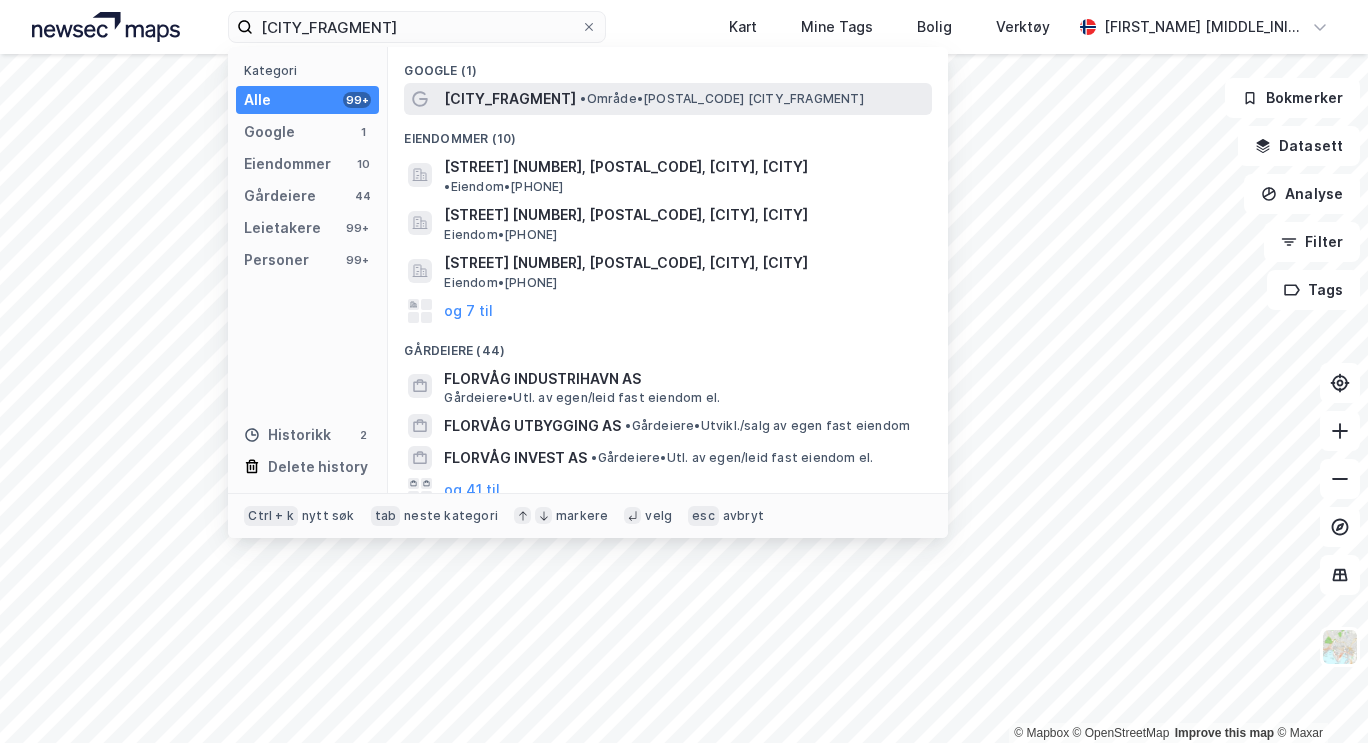 click on "[CITY_FRAGMENT]" at bounding box center [510, 99] 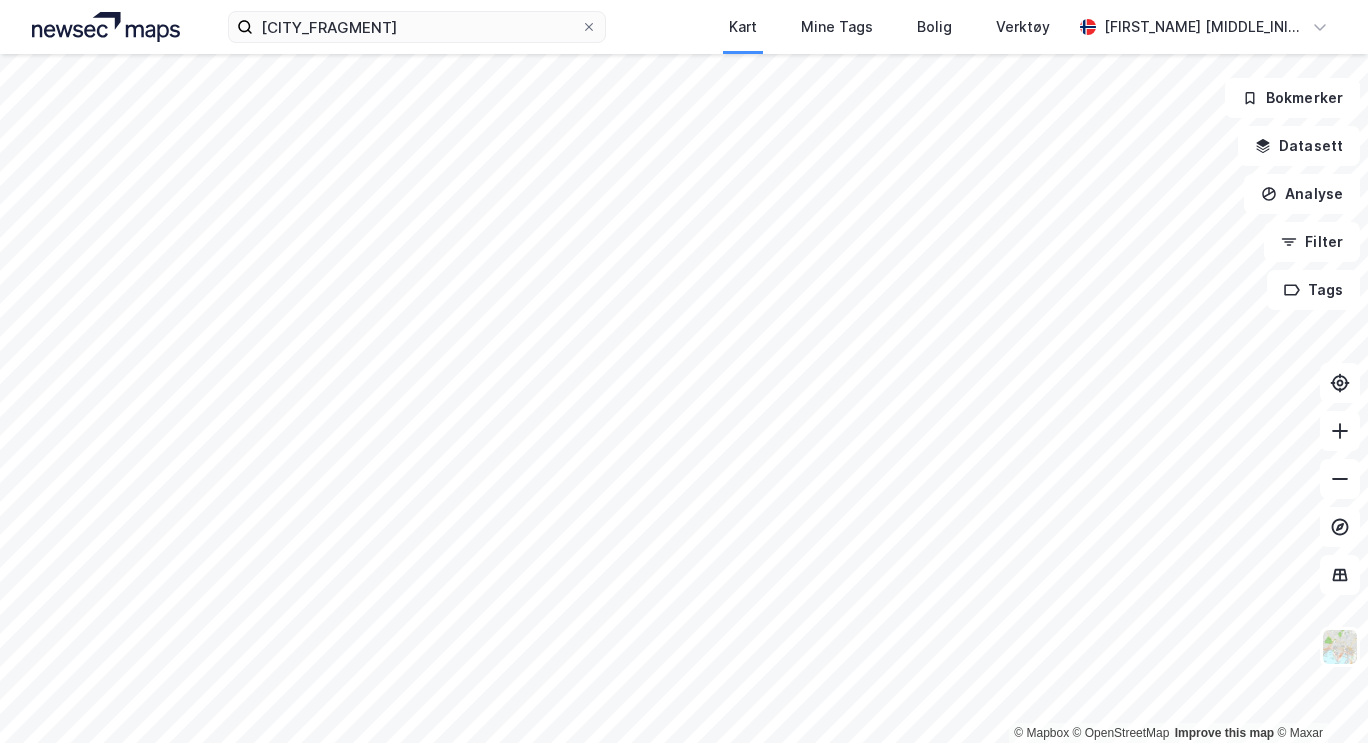 click on "[CITY_FRAGMENT] Kart Mine Tags Bolig Verktøy [FIRST_NAME] [MIDDLE_INITIAL] [LAST_NAME] [LAST_NAME] [FIRST_NAME] [MIDDLE_INITIAL] [LAST_NAME] © Mapbox © OpenStreetMap Improve this map © Maxar Bokmerker Datasett Analyse Filter Tags" at bounding box center (684, 371) 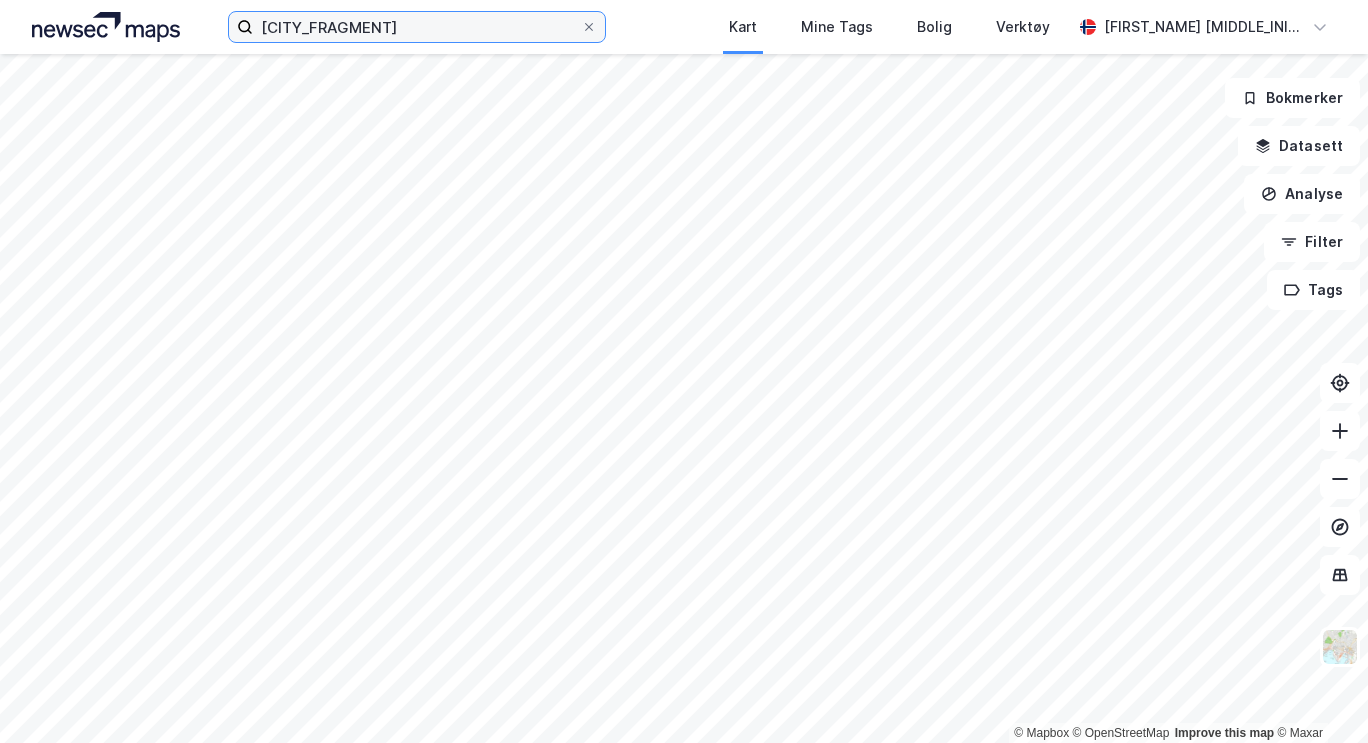 click on "[CITY_FRAGMENT]" at bounding box center (416, 27) 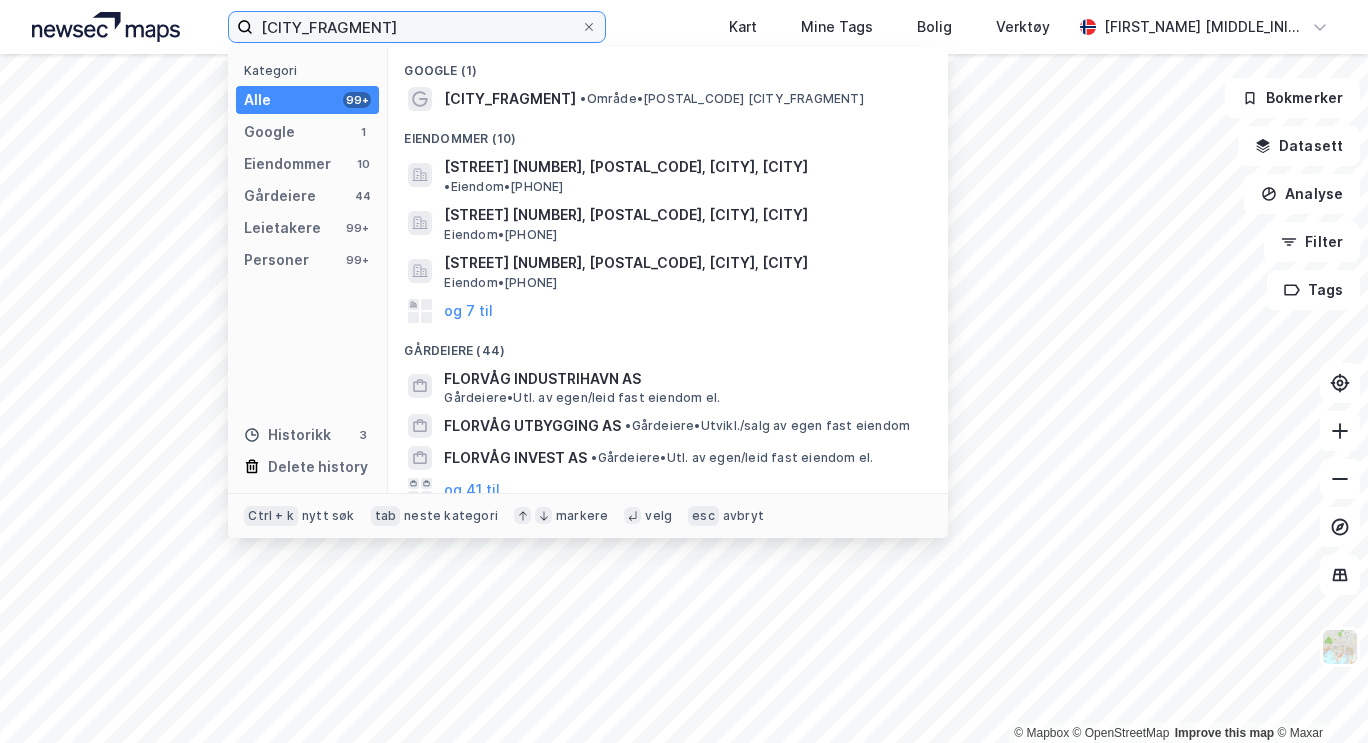 click on "[CITY_FRAGMENT]" at bounding box center (416, 27) 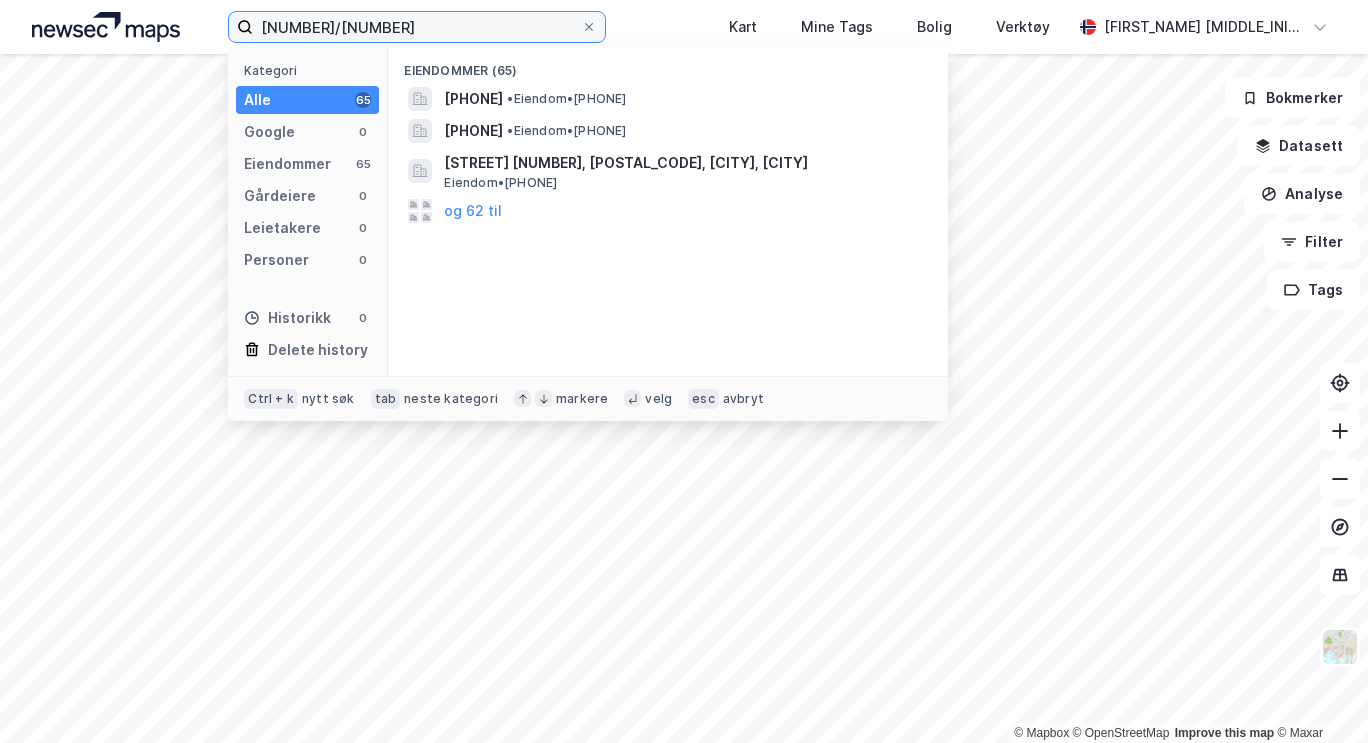 click on "[NUMBER]/[NUMBER]" at bounding box center (416, 27) 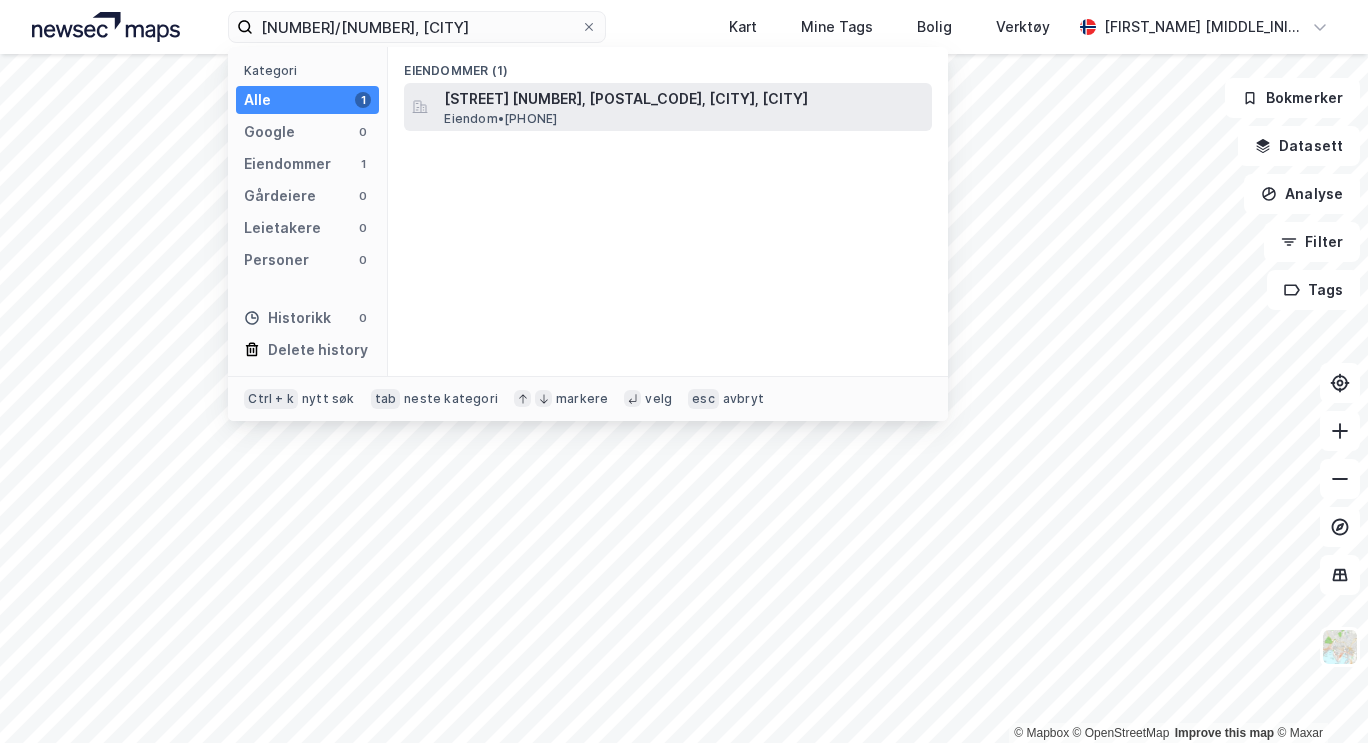 click on "[WORD] • [PHONE]" at bounding box center [500, 119] 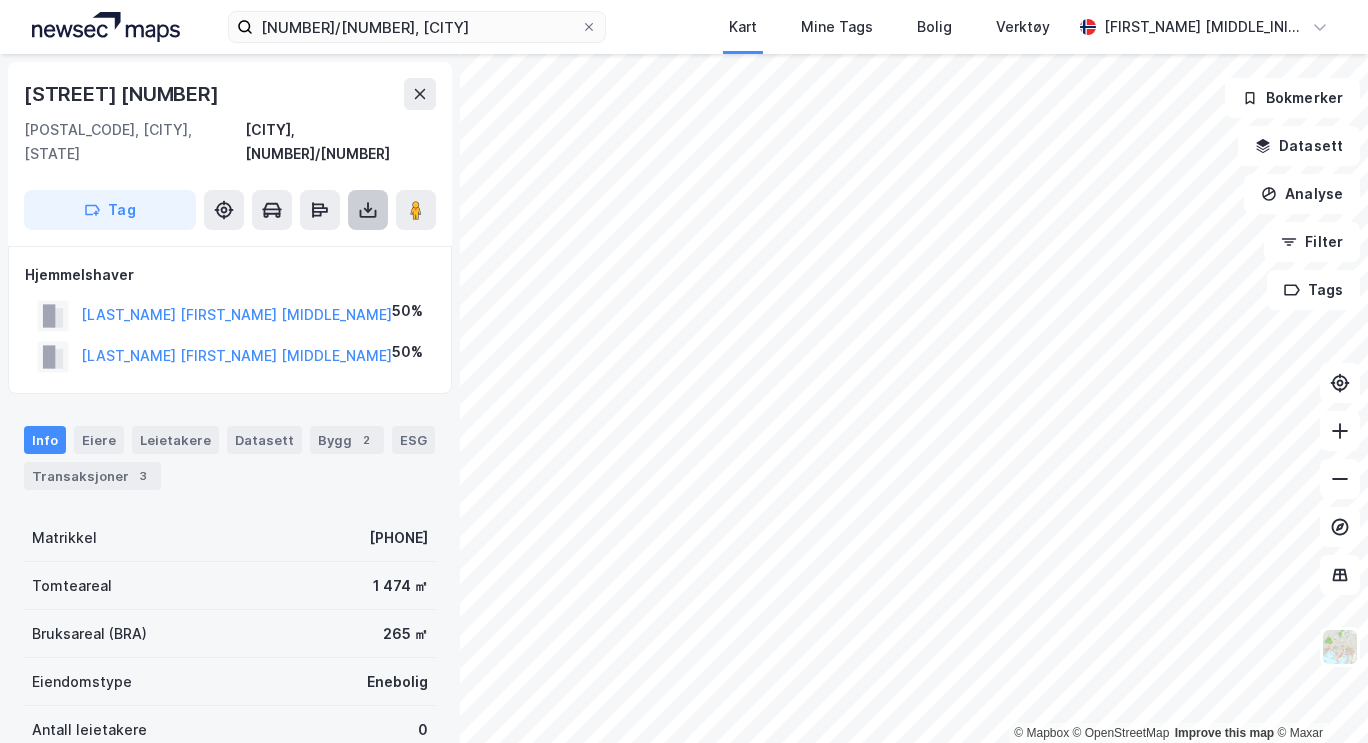 click 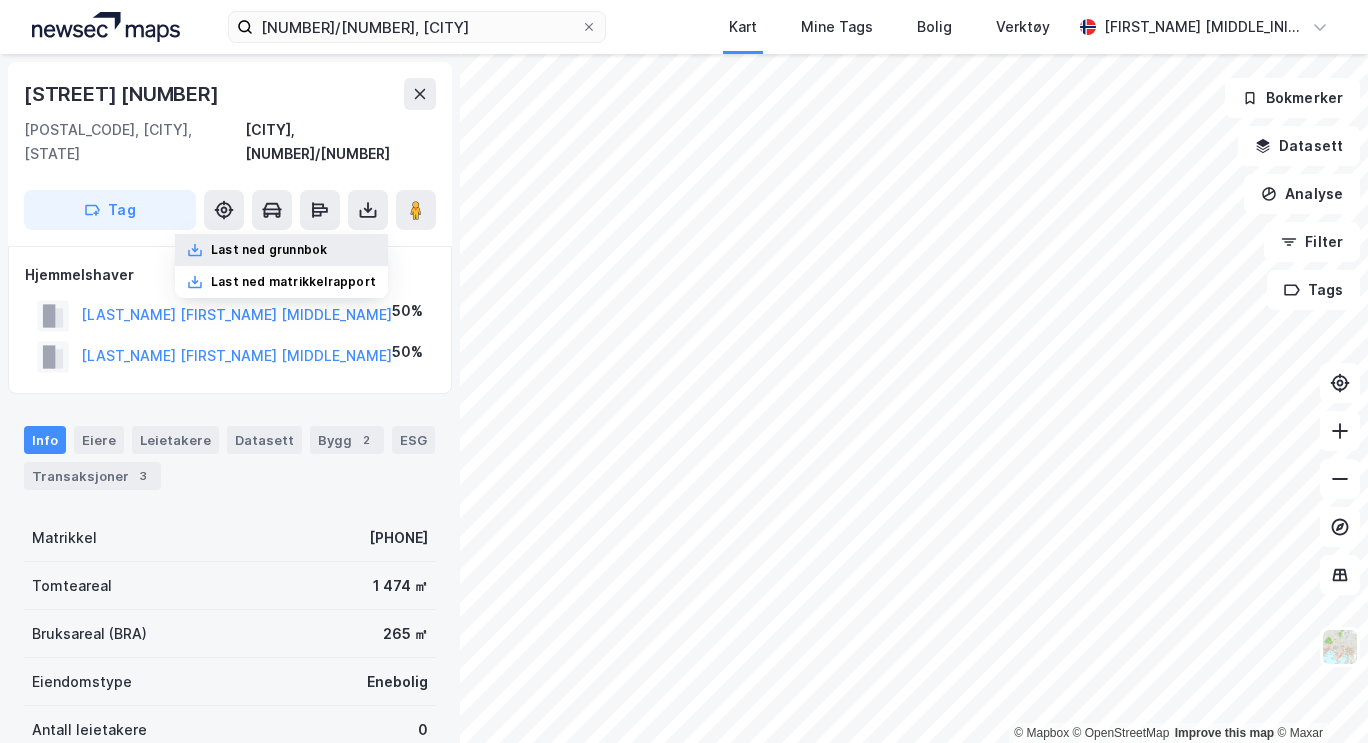 click on "Last ned grunnbok" at bounding box center (269, 250) 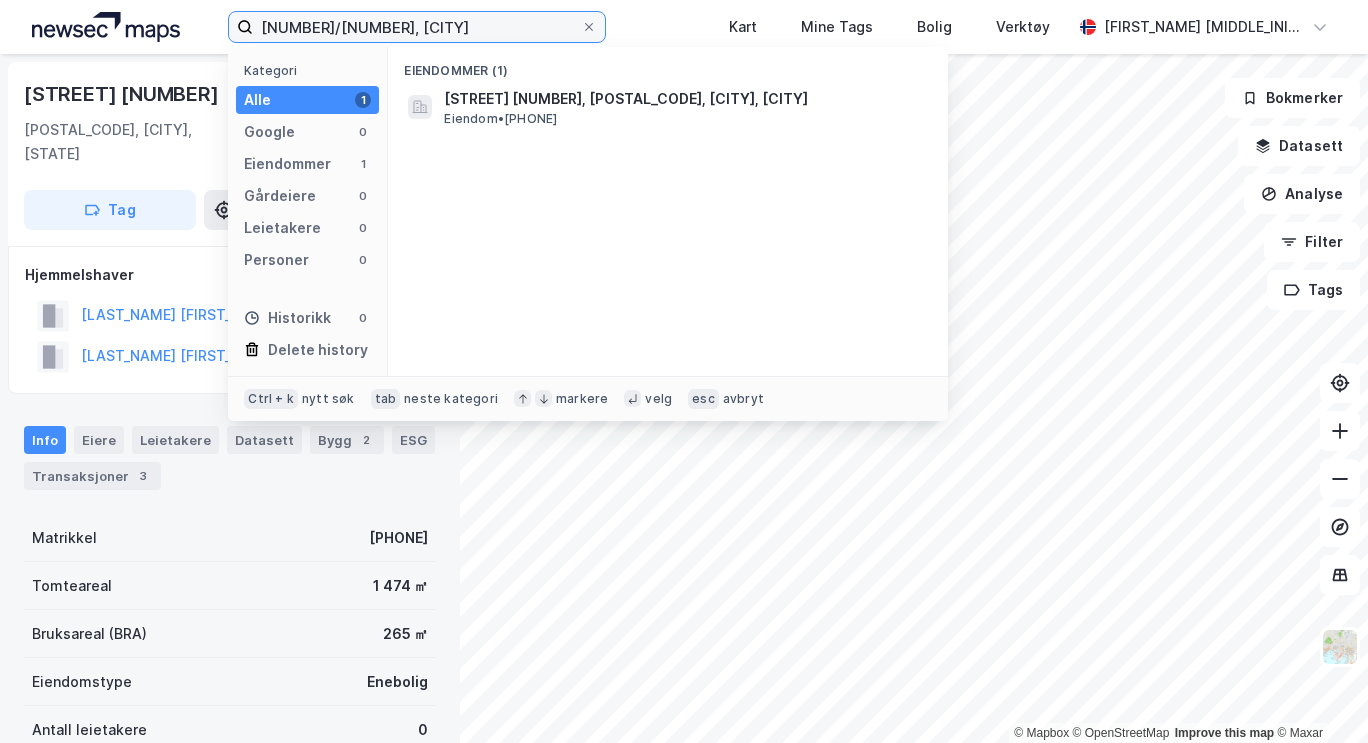 click on "[NUMBER]/[NUMBER], [CITY]" at bounding box center [416, 27] 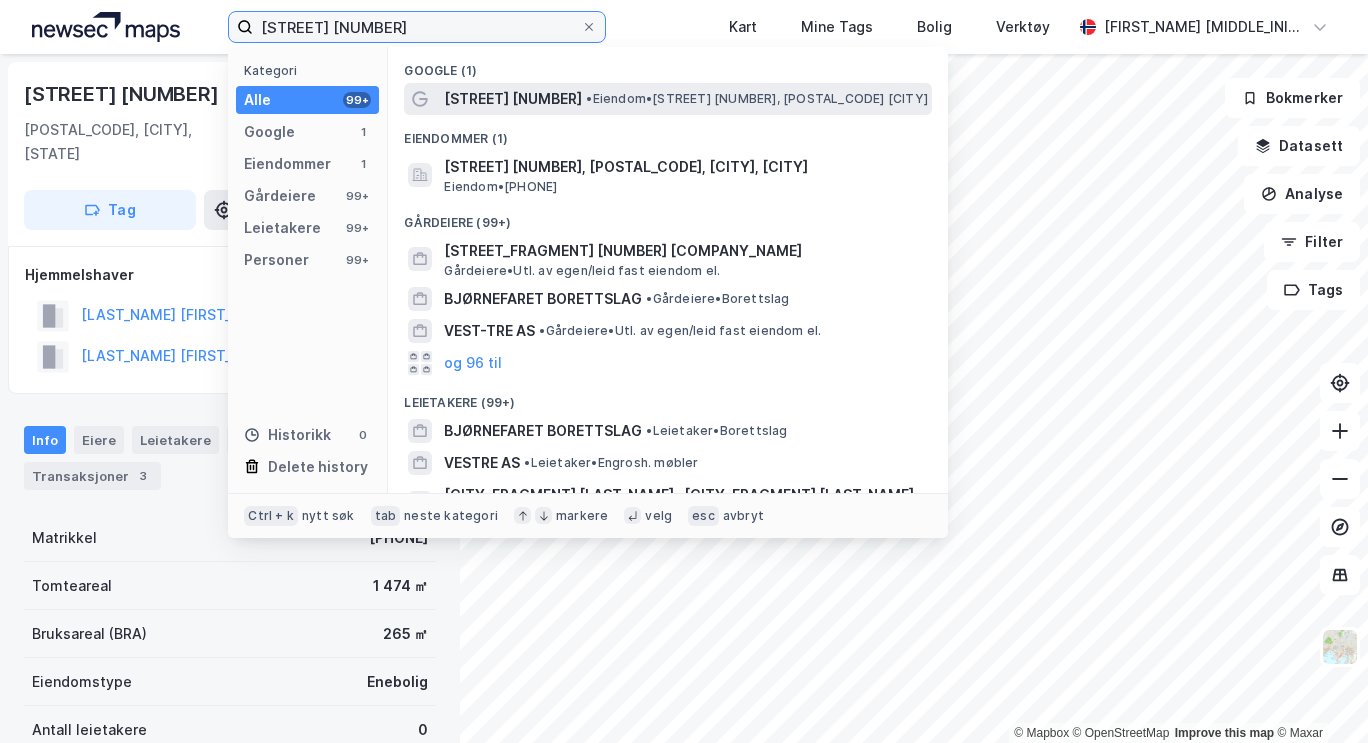 type on "[STREET] [NUMBER]" 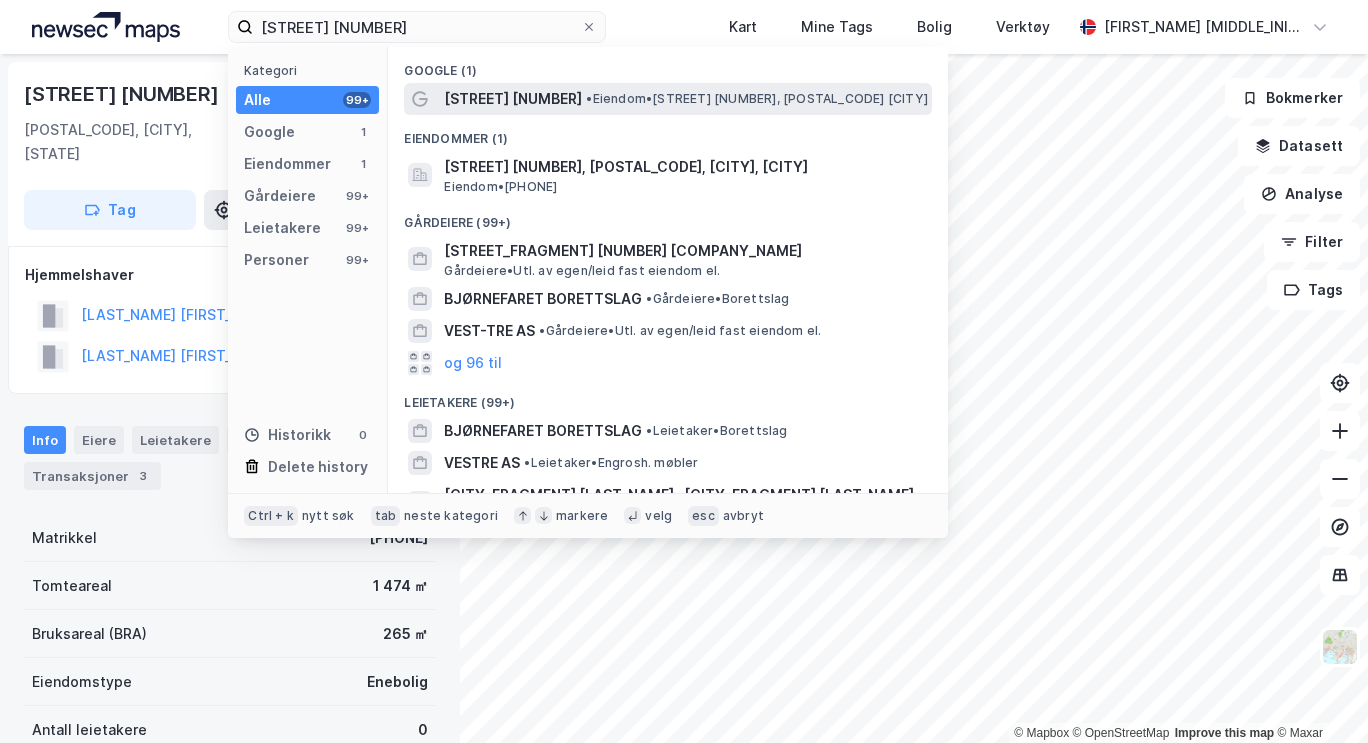 click on "[STREET] [NUMBER]" at bounding box center [513, 99] 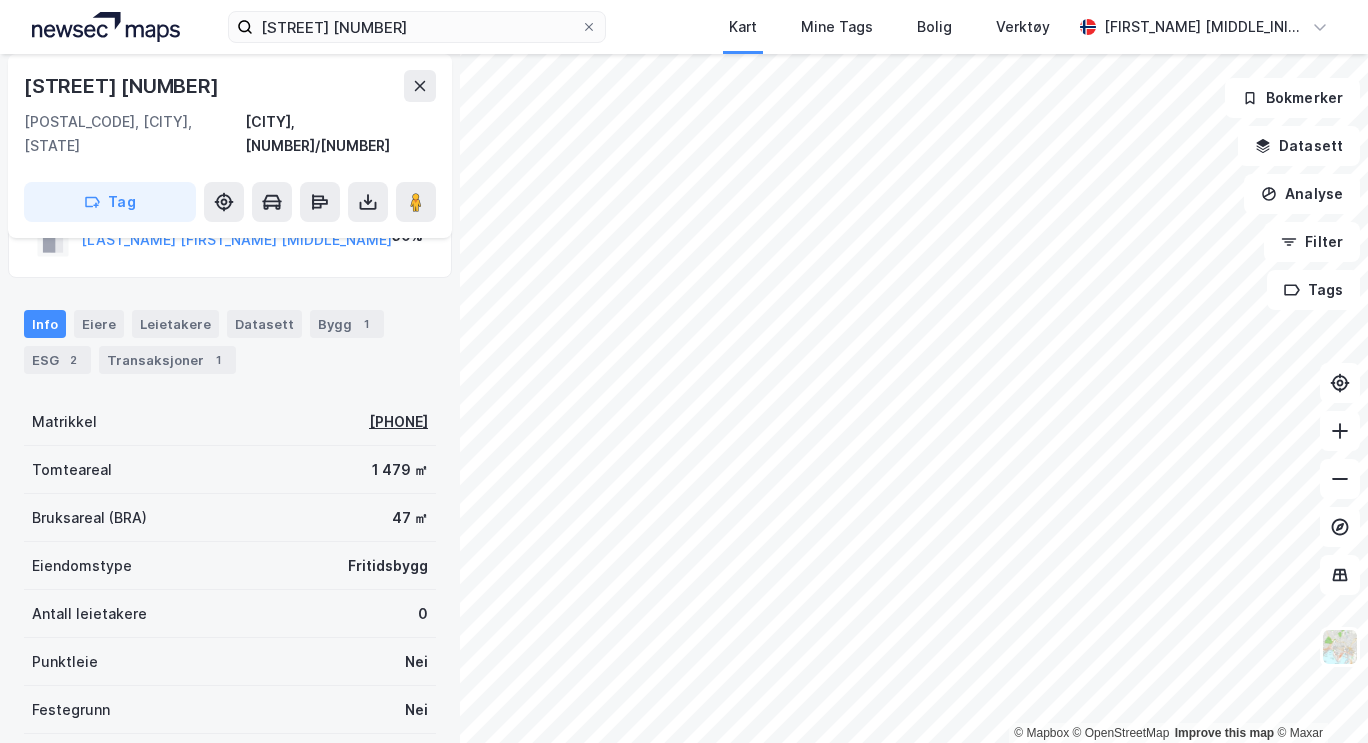 scroll, scrollTop: 115, scrollLeft: 0, axis: vertical 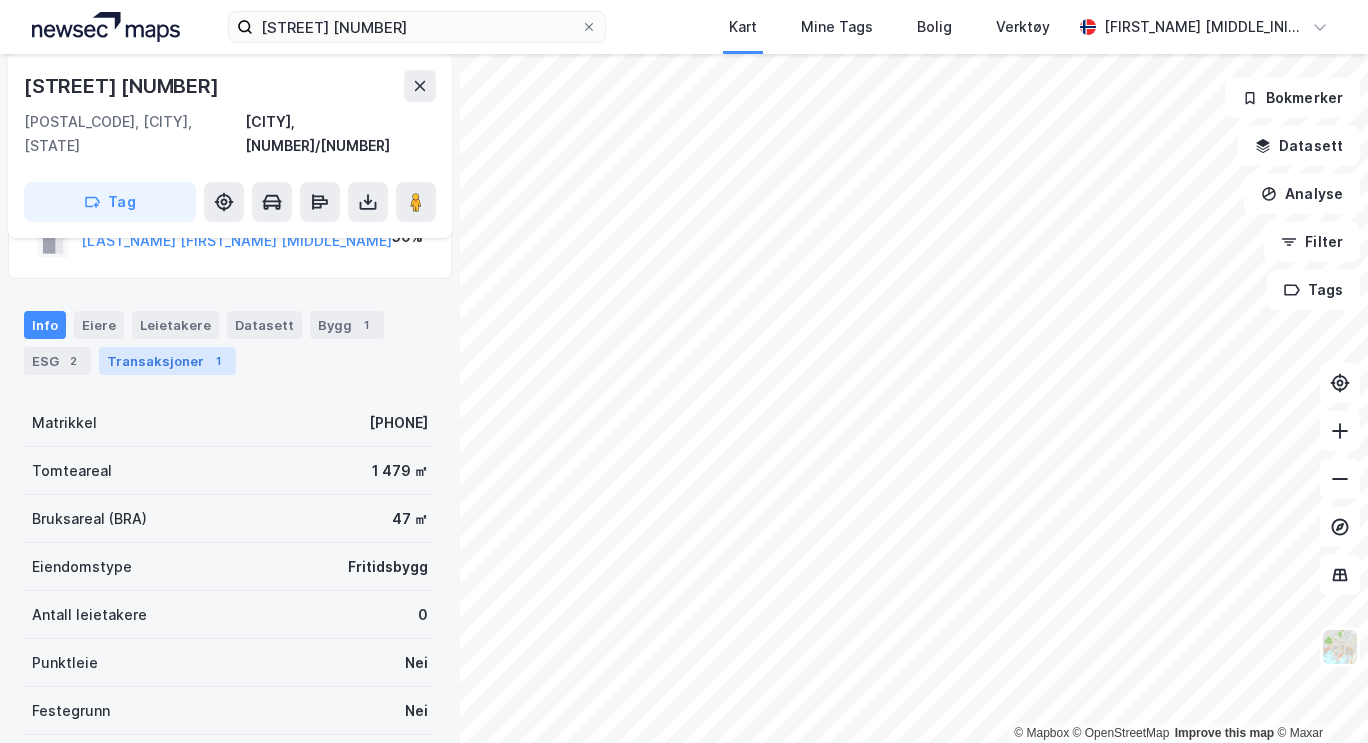 click on "Transaksjoner 1" at bounding box center (167, 361) 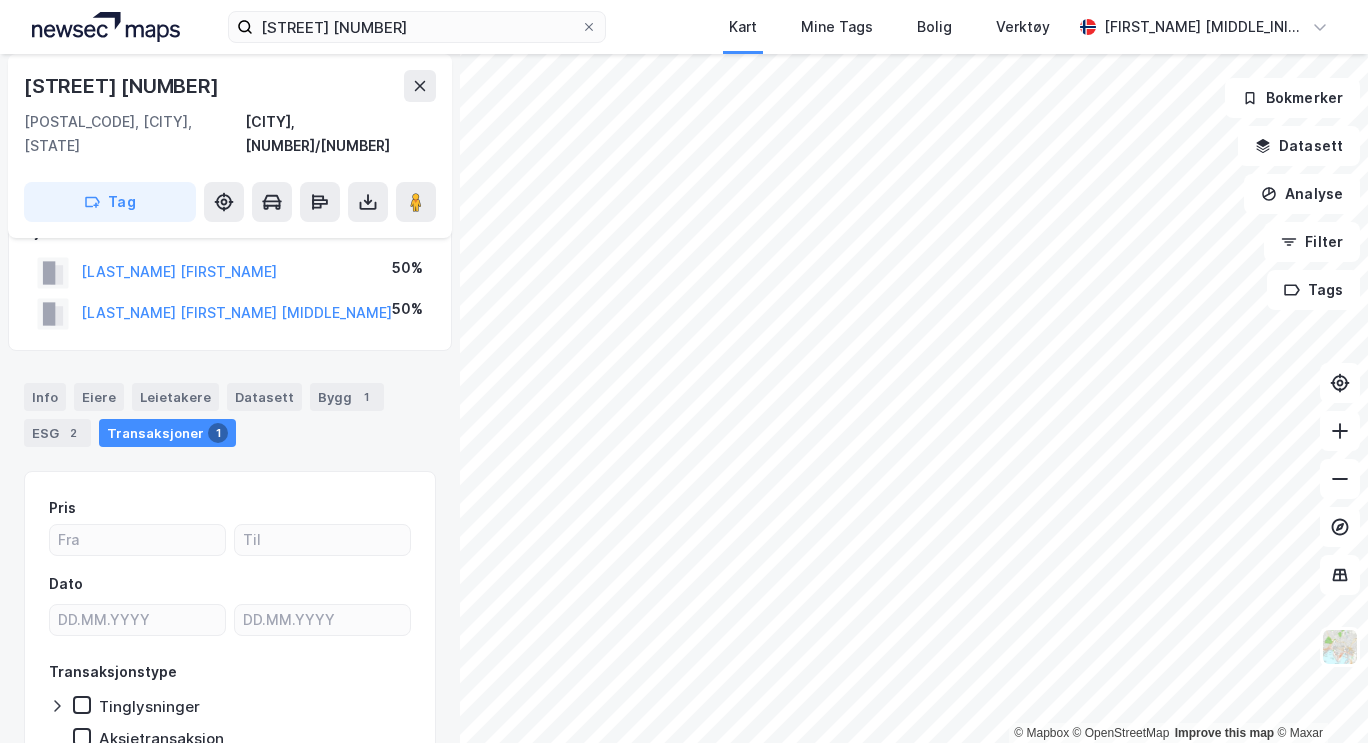 scroll, scrollTop: 42, scrollLeft: 0, axis: vertical 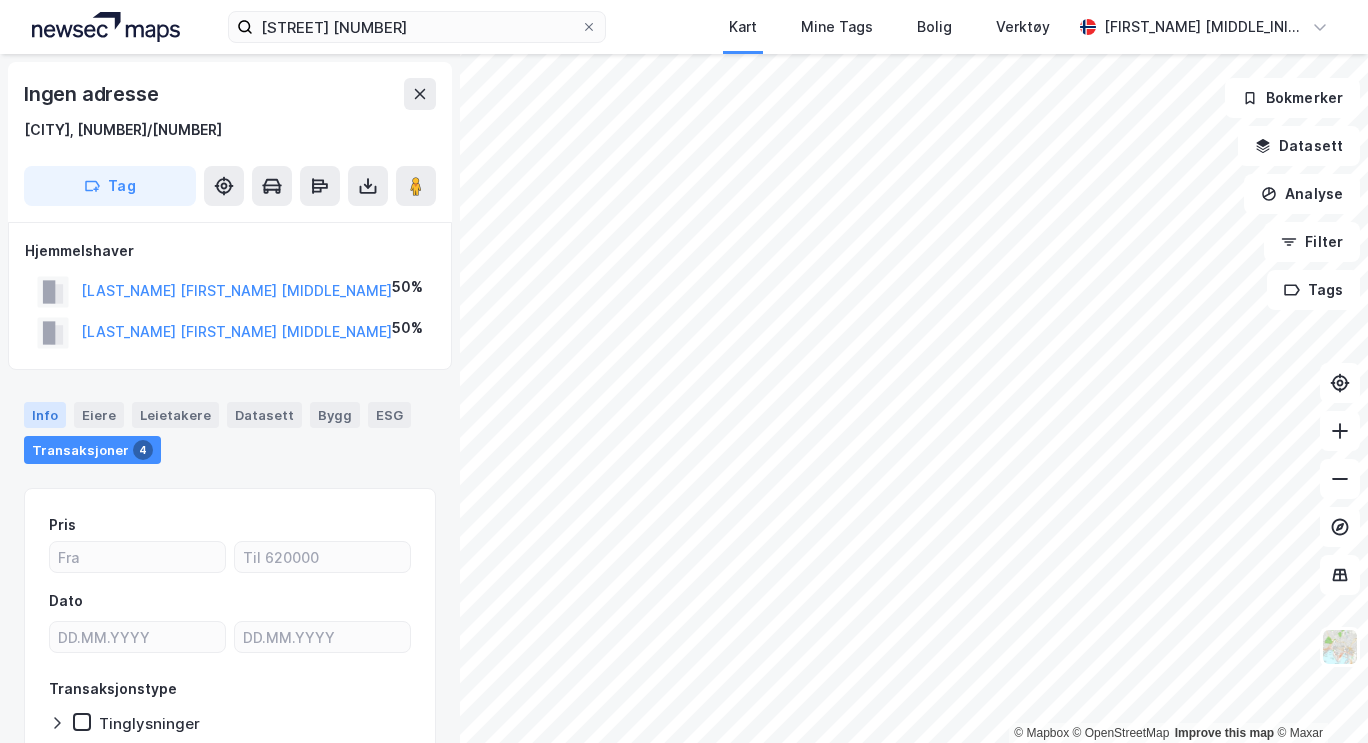 click on "Info" at bounding box center (45, 415) 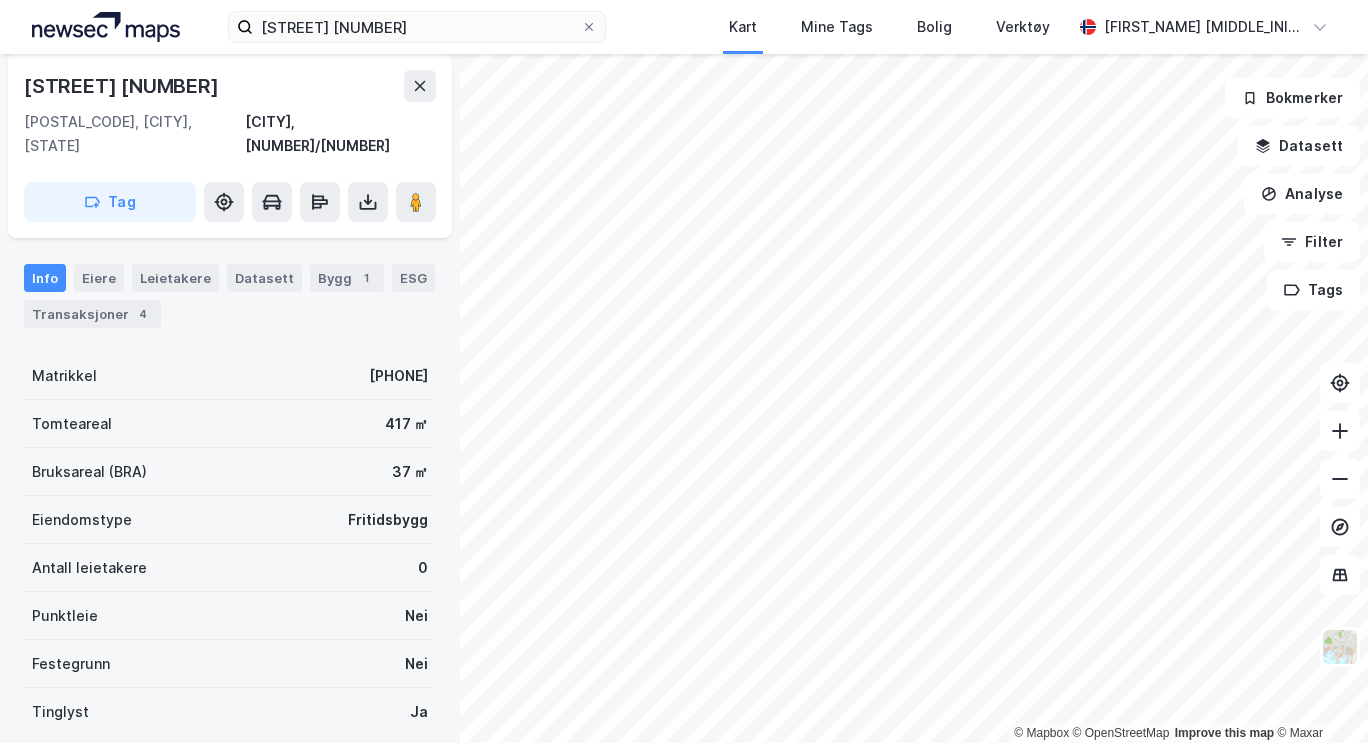 scroll, scrollTop: 0, scrollLeft: 0, axis: both 